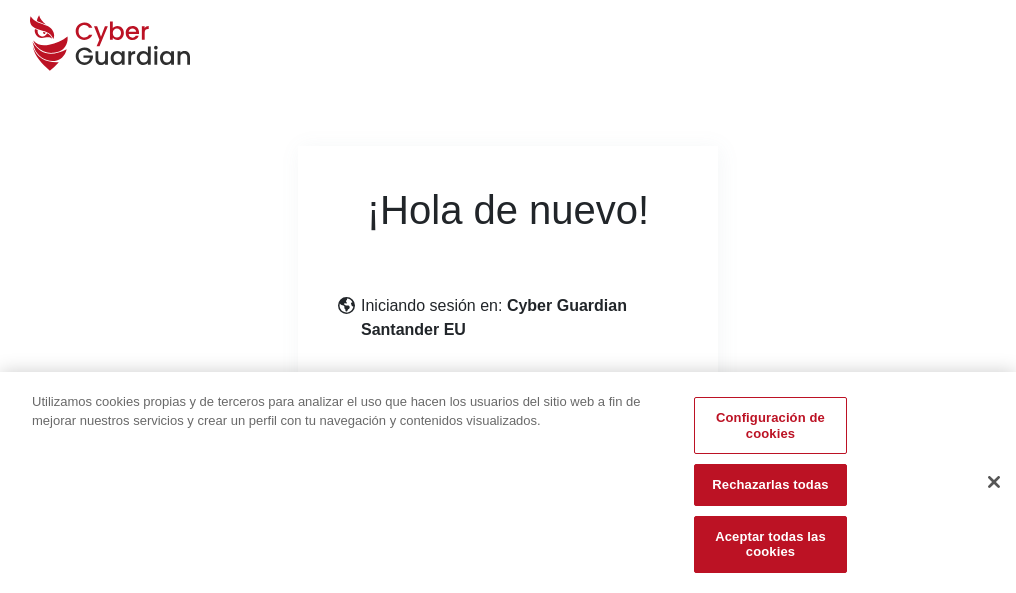 scroll, scrollTop: 245, scrollLeft: 0, axis: vertical 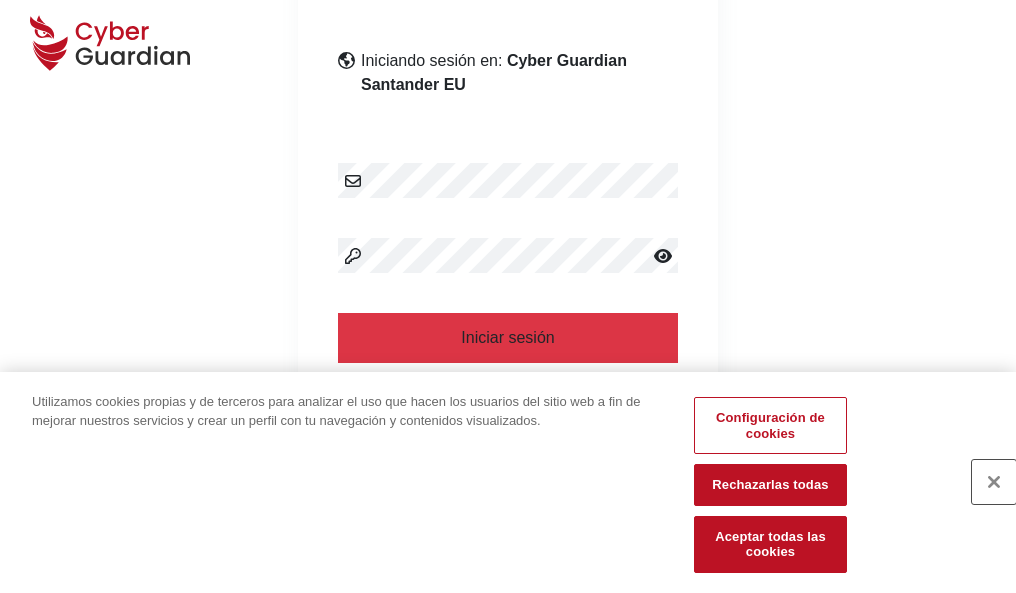 click at bounding box center (994, 482) 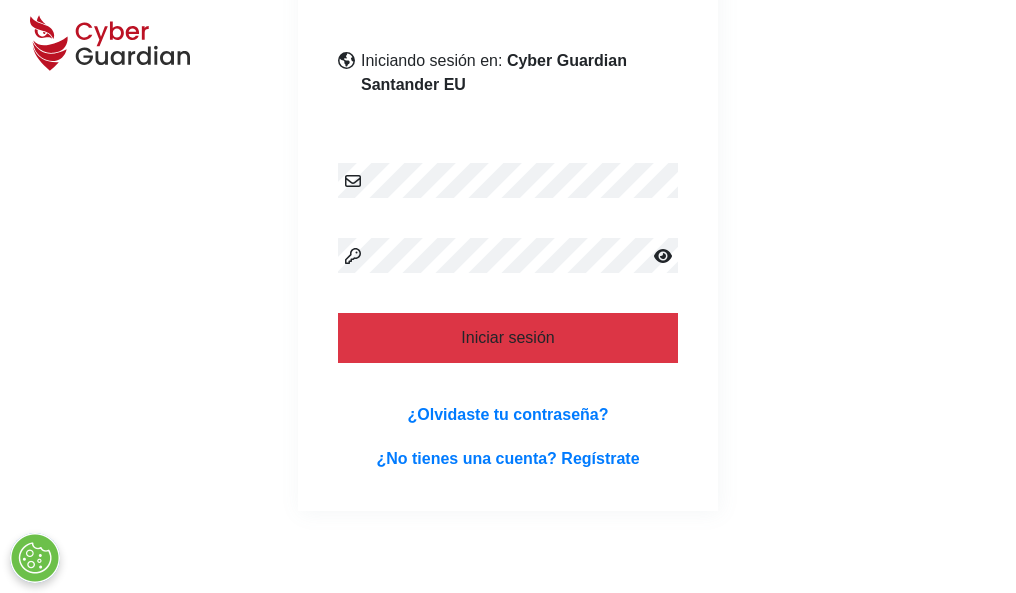 scroll, scrollTop: 389, scrollLeft: 0, axis: vertical 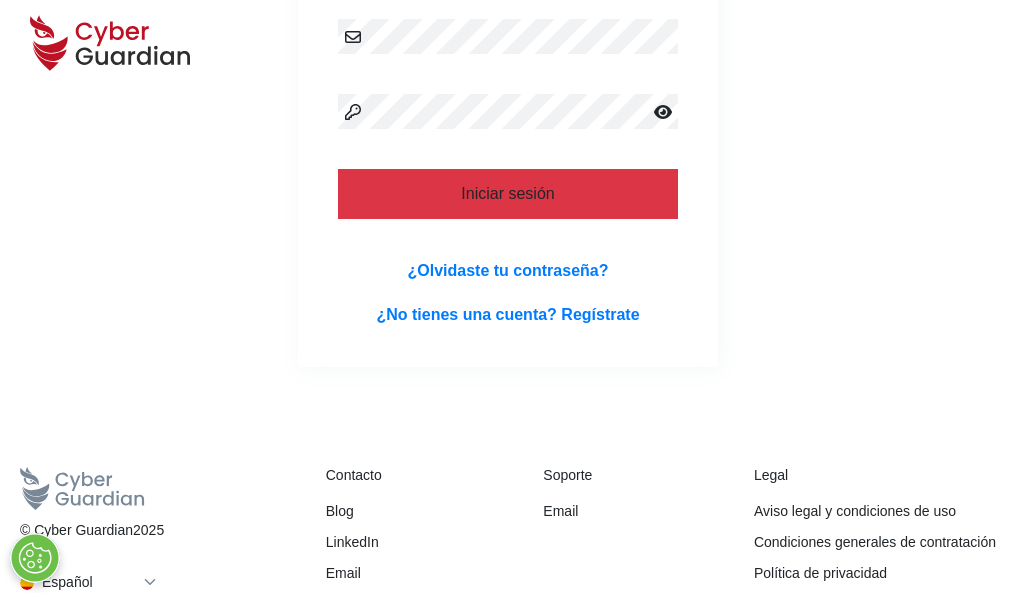 type 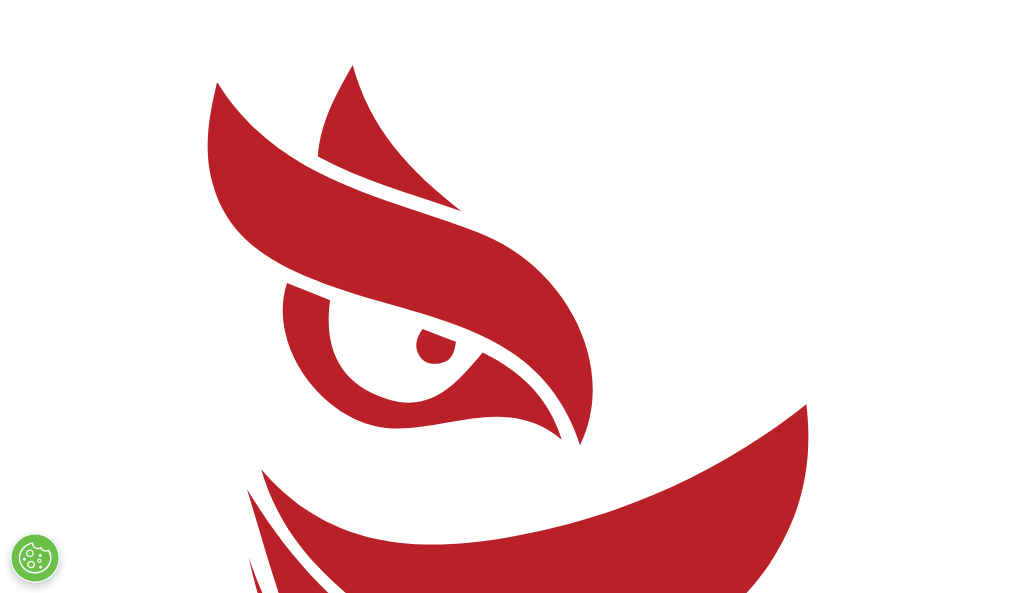 scroll, scrollTop: 0, scrollLeft: 0, axis: both 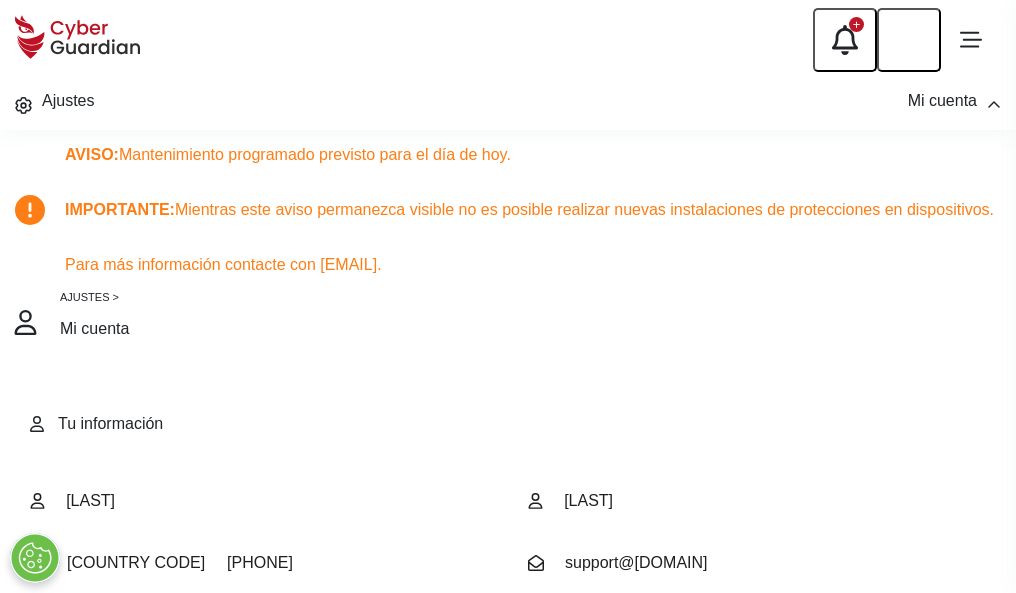 click at bounding box center [88, 704] 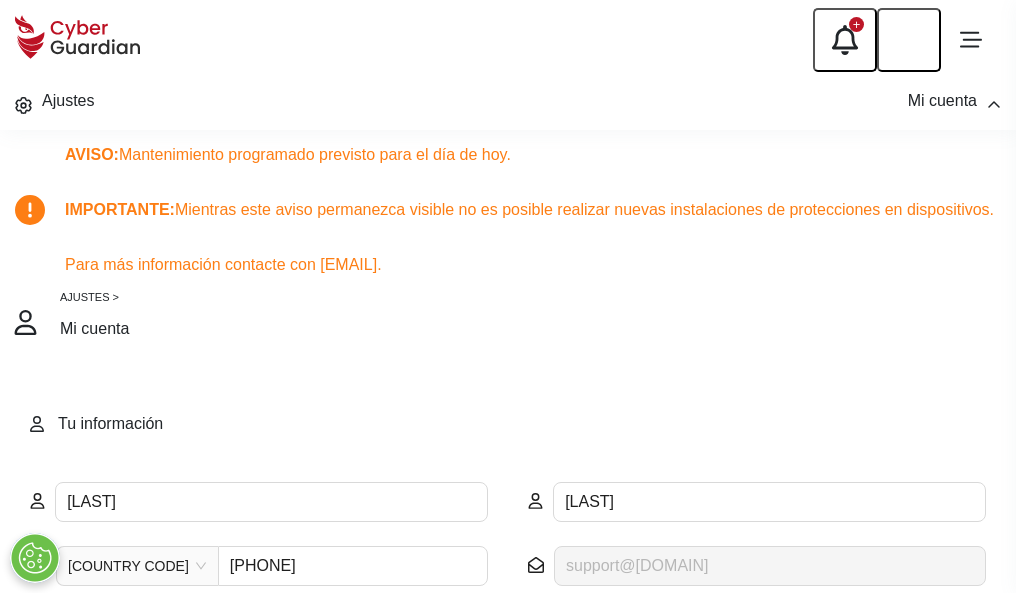 scroll, scrollTop: 199, scrollLeft: 0, axis: vertical 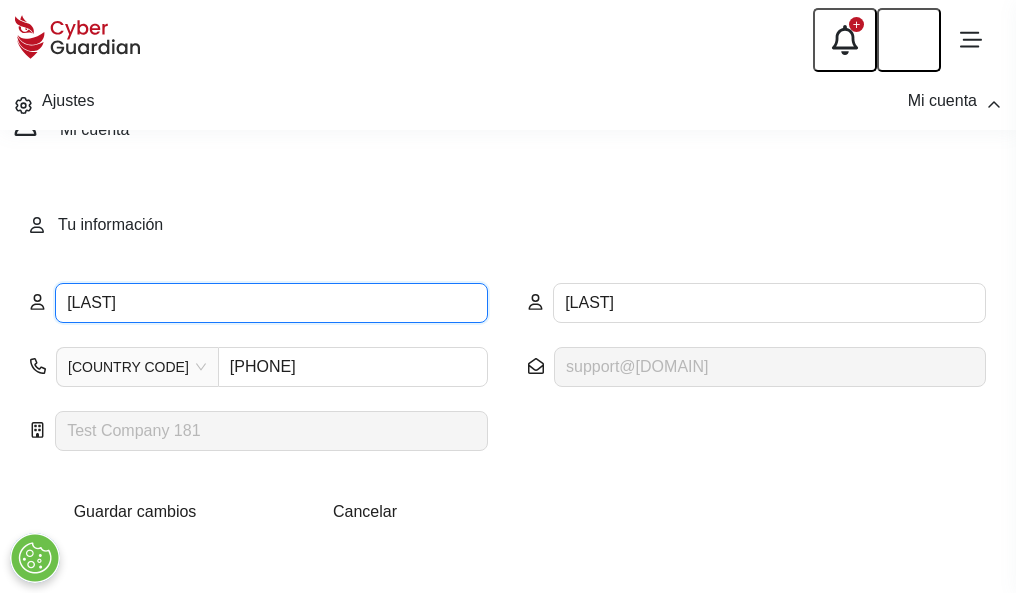 click on "MONTSERRAT" at bounding box center [271, 303] 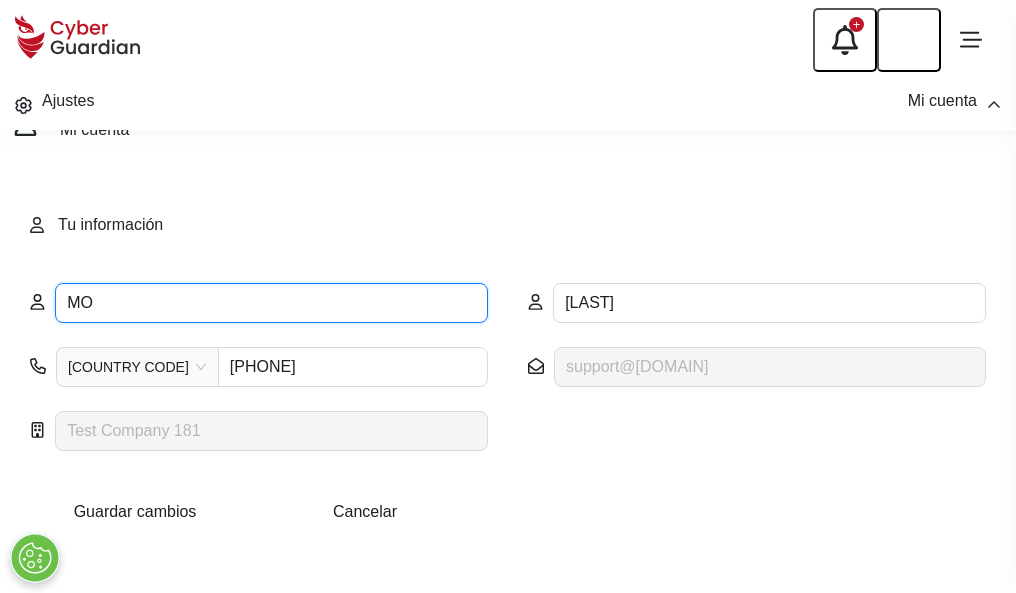 type on "M" 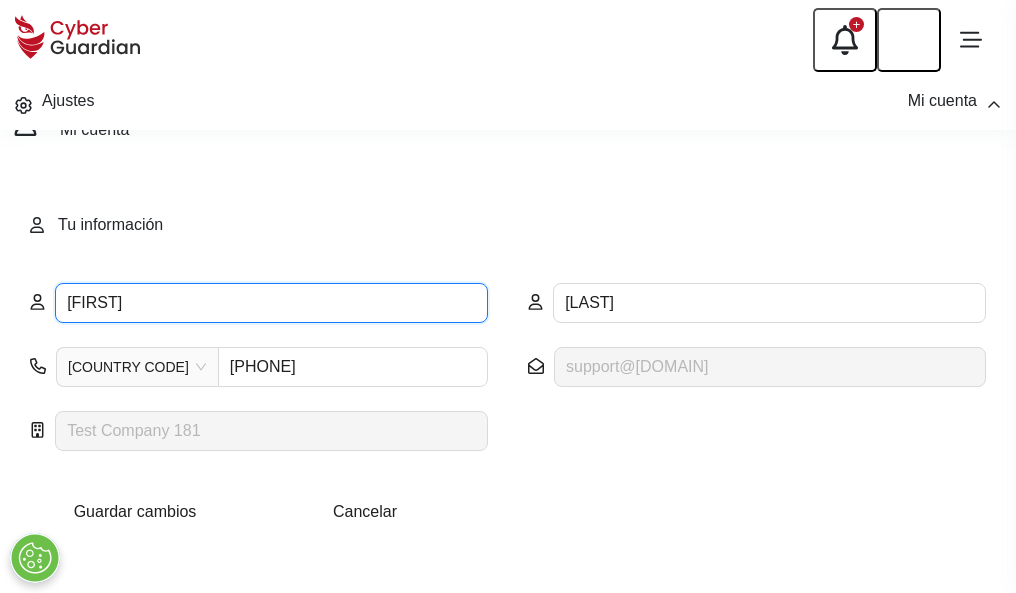 type on "Antonio" 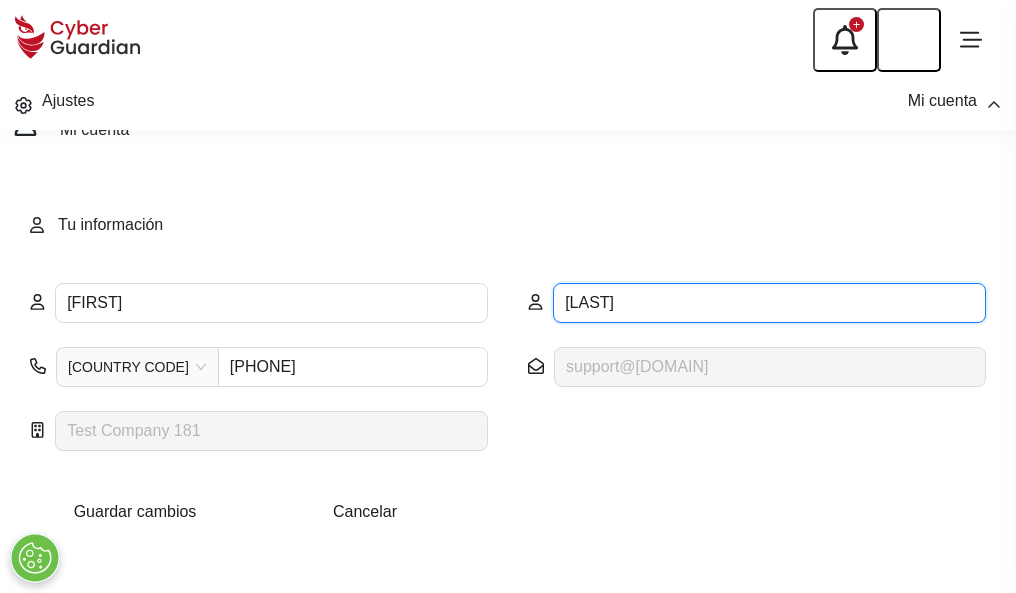 click on "GIMENO" at bounding box center [769, 303] 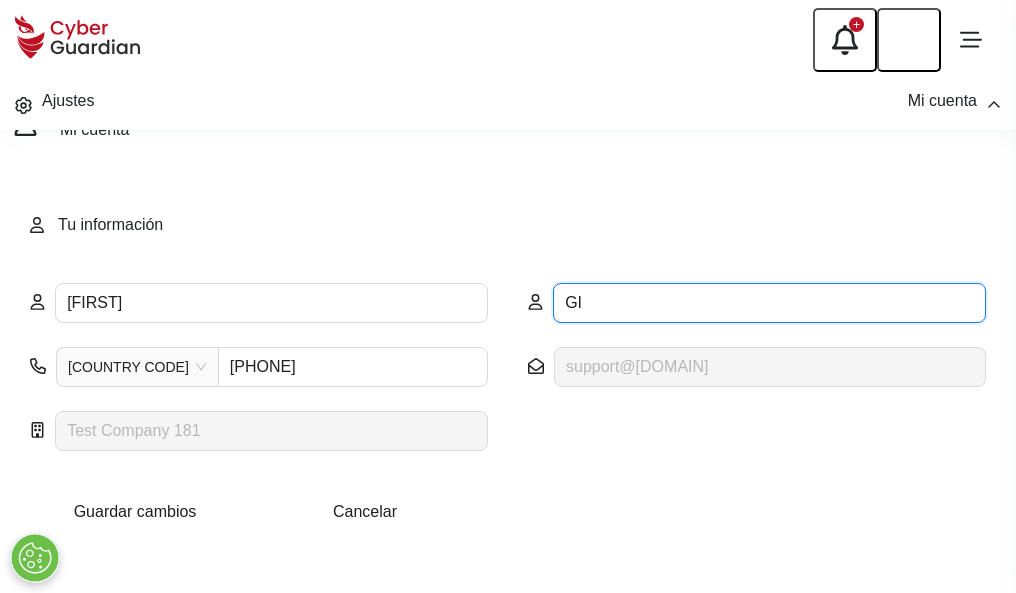 type on "G" 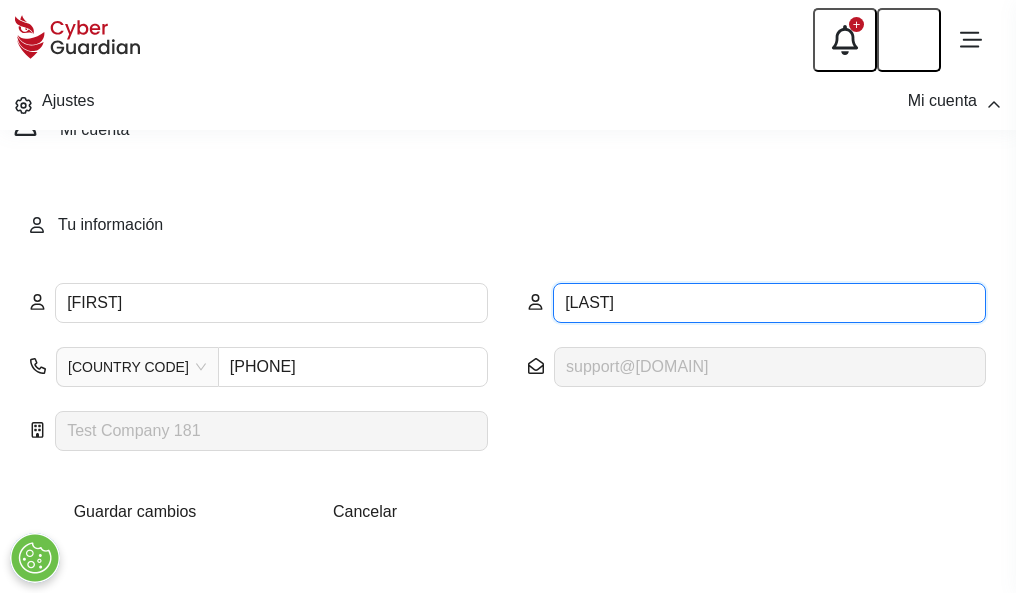 type on "Mena" 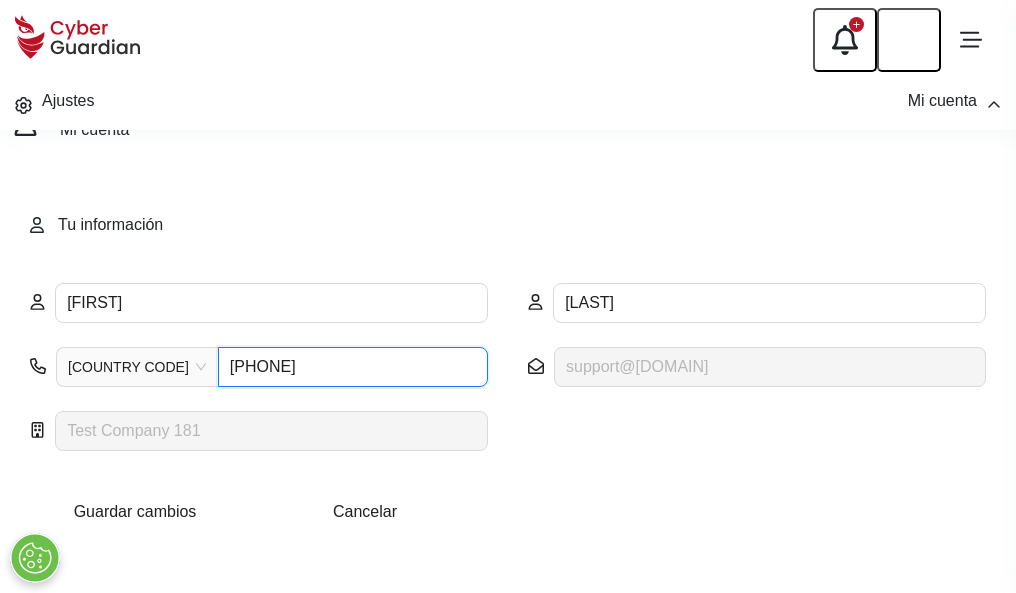 click on "937108664" at bounding box center [353, 367] 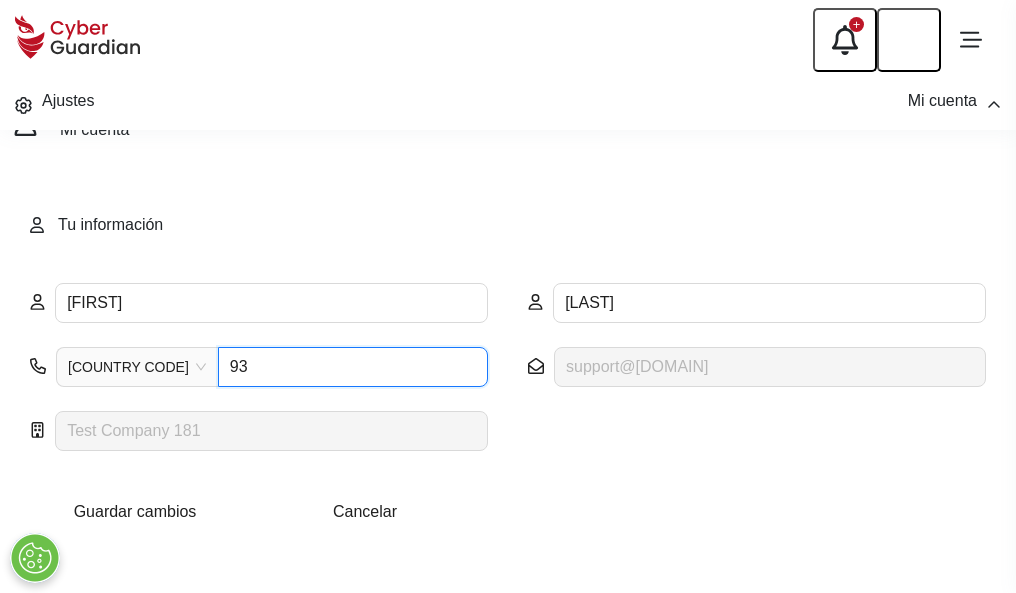 type on "9" 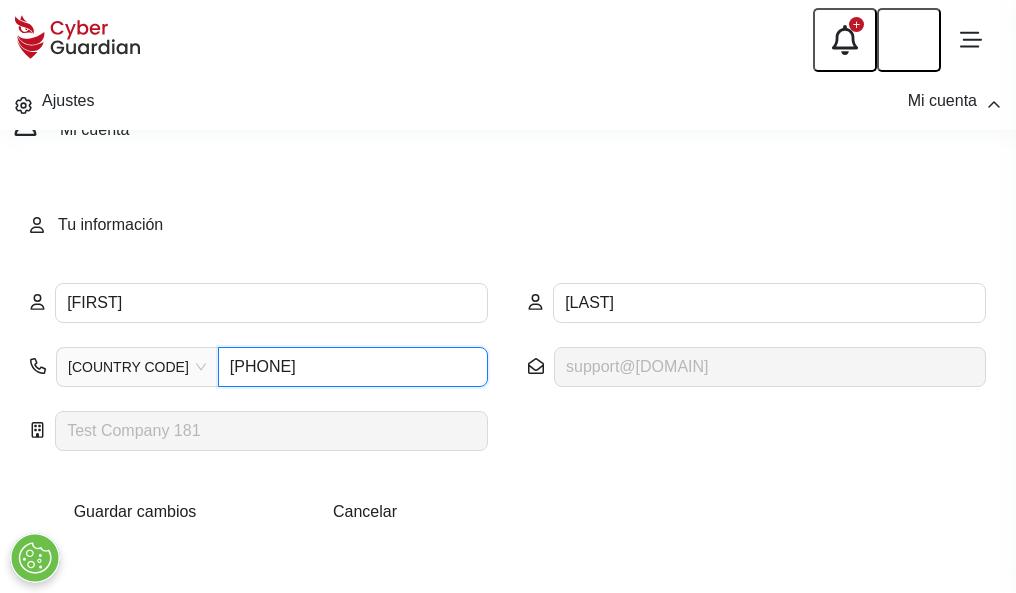 type on "847748959" 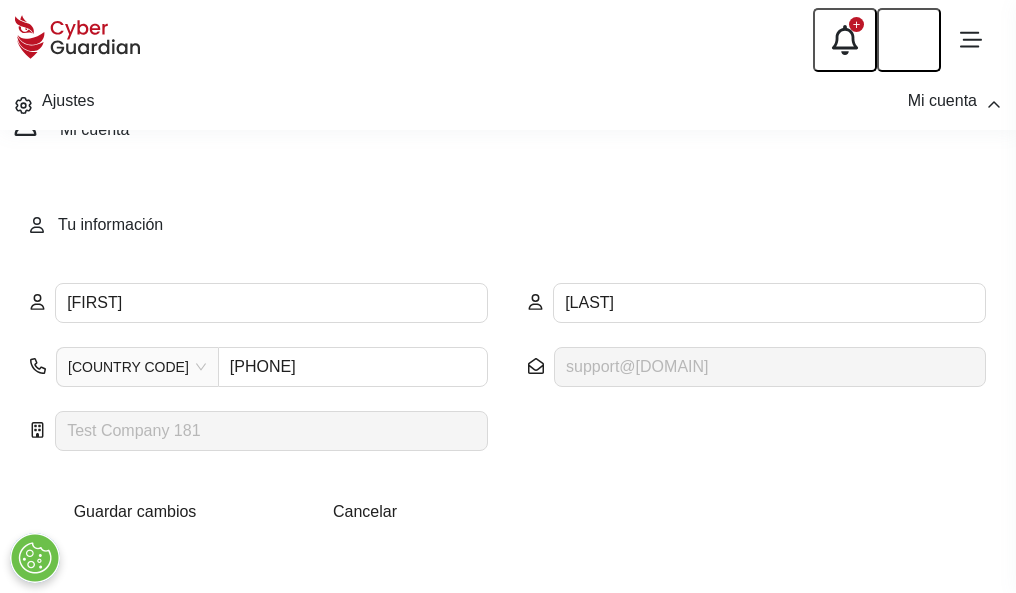 click on "Guardar cambios" at bounding box center (135, 511) 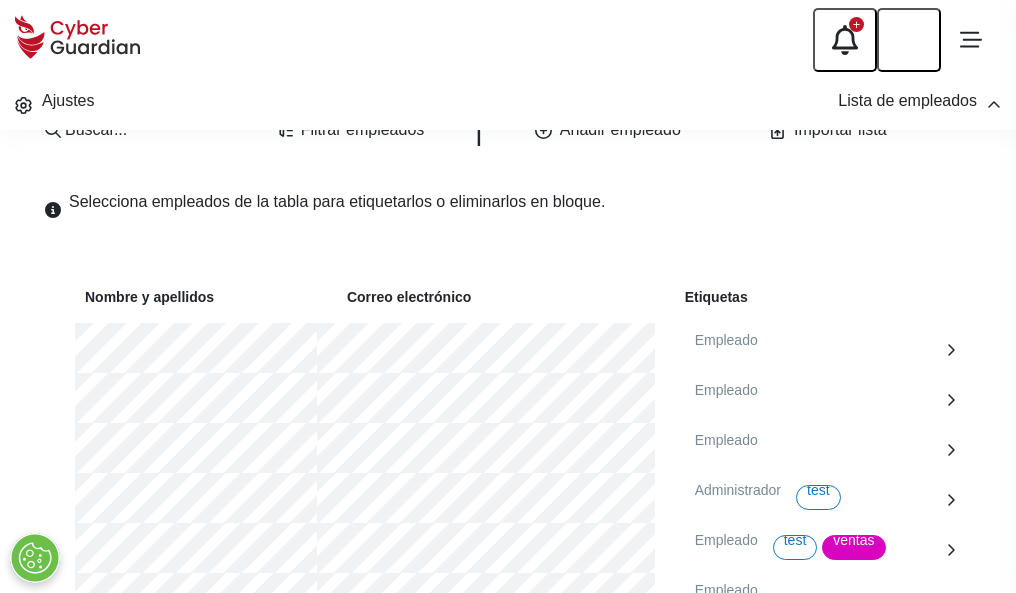 scroll, scrollTop: 1092, scrollLeft: 0, axis: vertical 